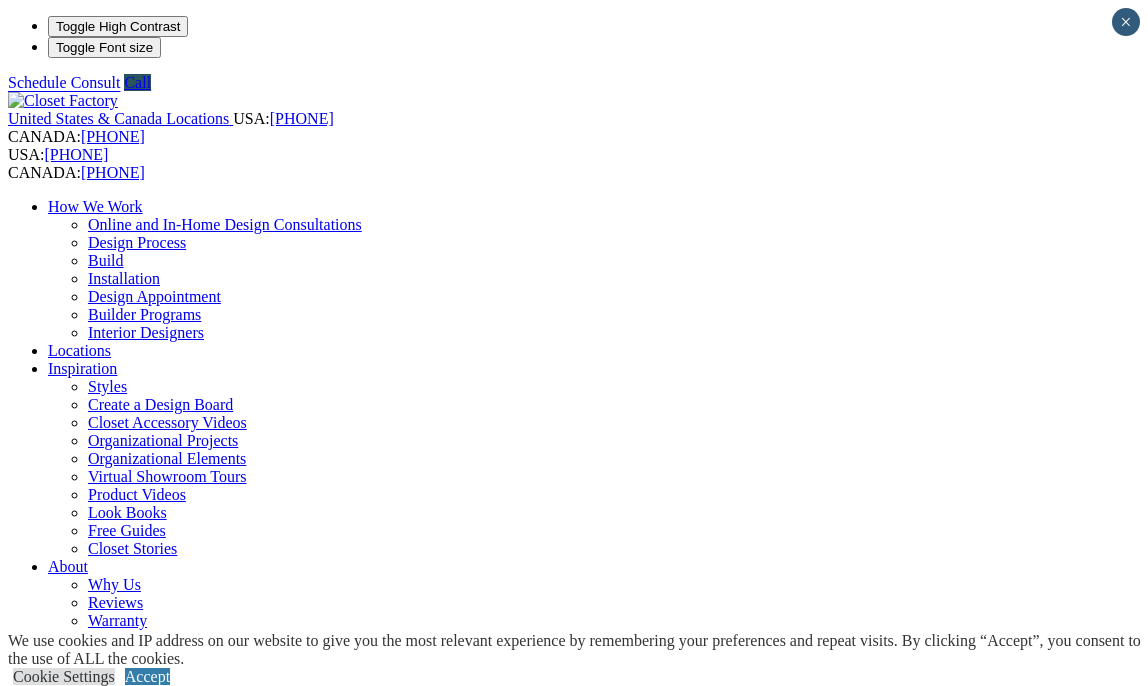 scroll, scrollTop: 0, scrollLeft: 0, axis: both 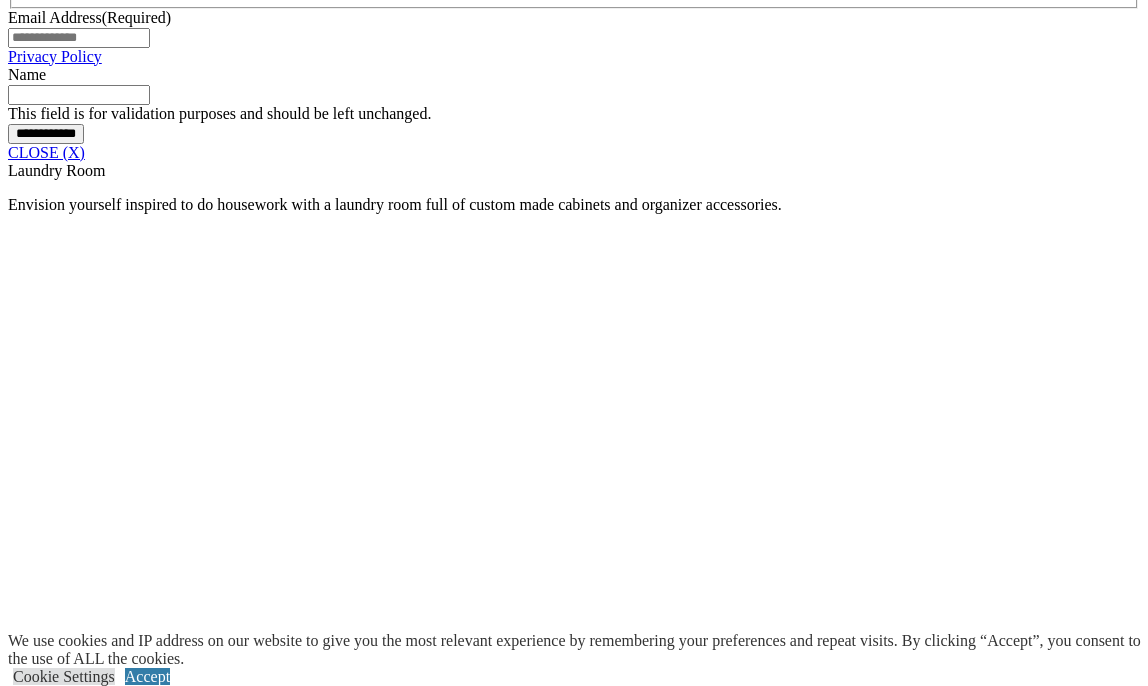 click at bounding box center (573, 1786) 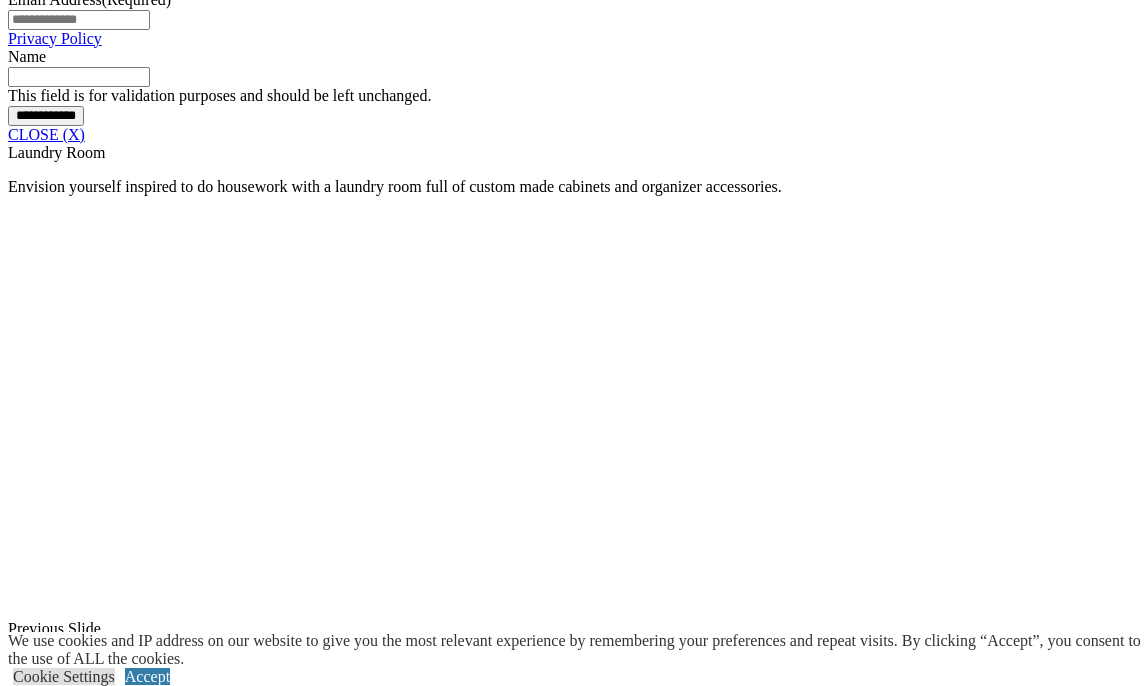 click on "Custom Closets" at bounding box center (98, -869) 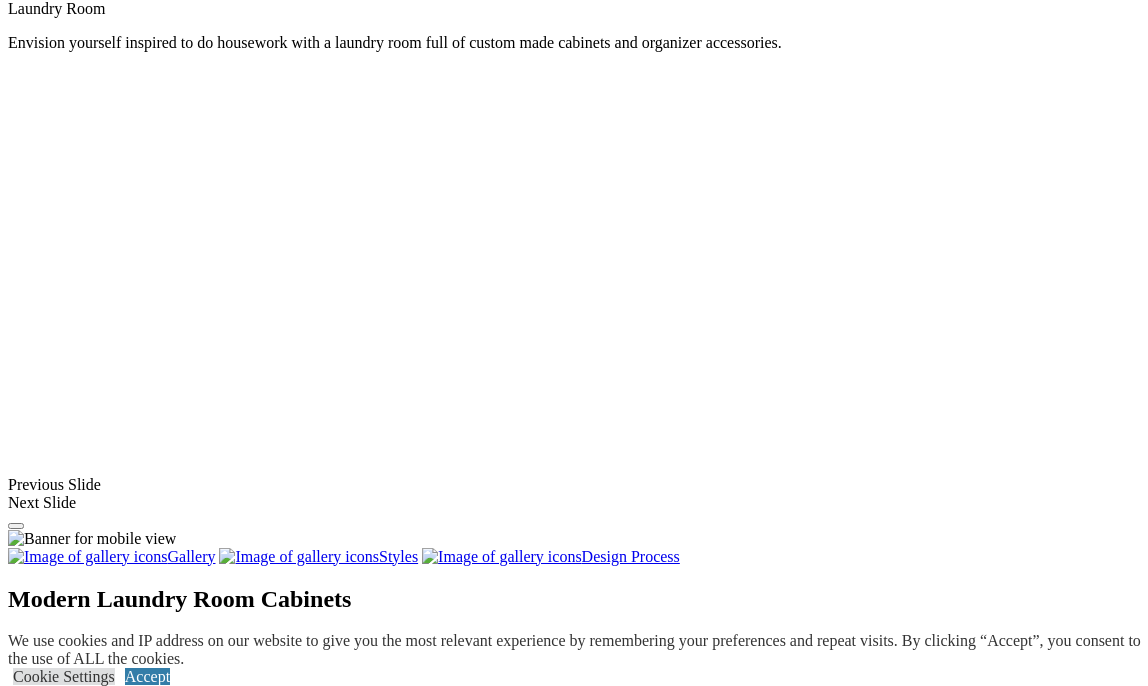 click on "Custom Closets" at bounding box center [98, -869] 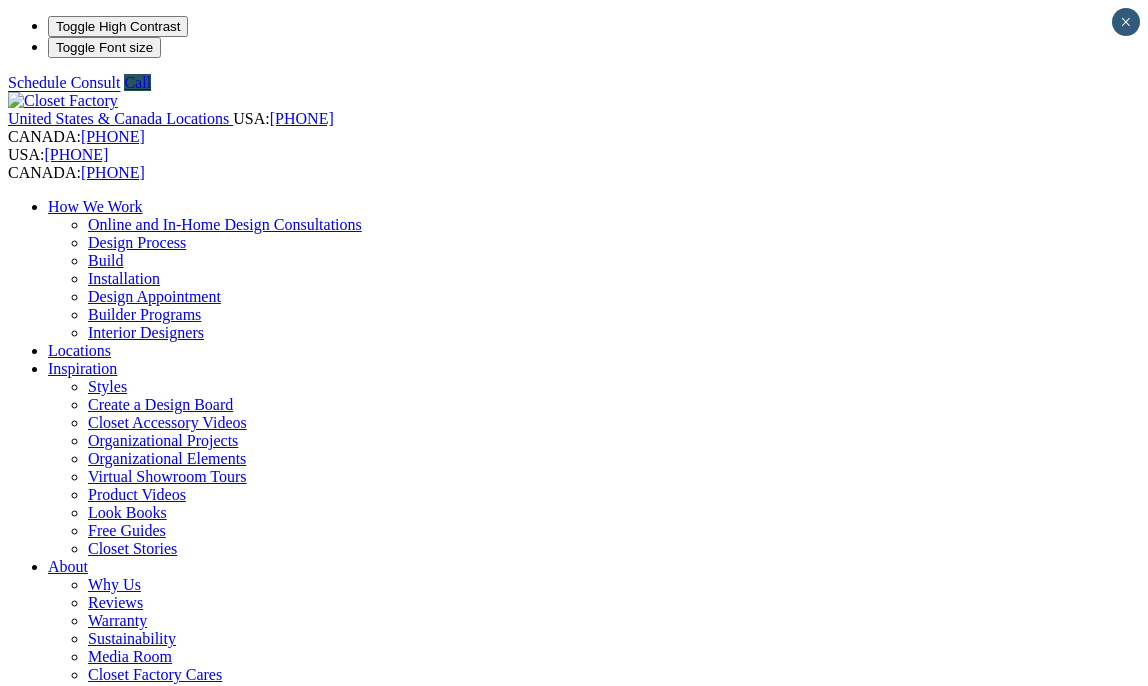 scroll, scrollTop: 0, scrollLeft: 0, axis: both 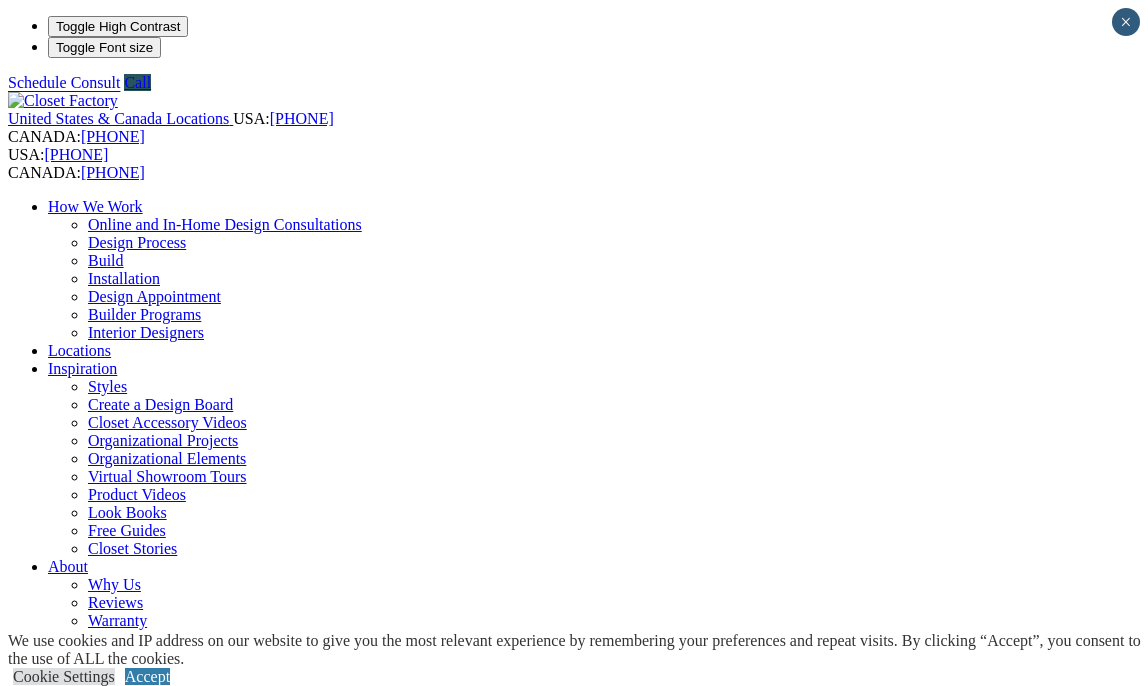 click on "More" at bounding box center (65, 1048) 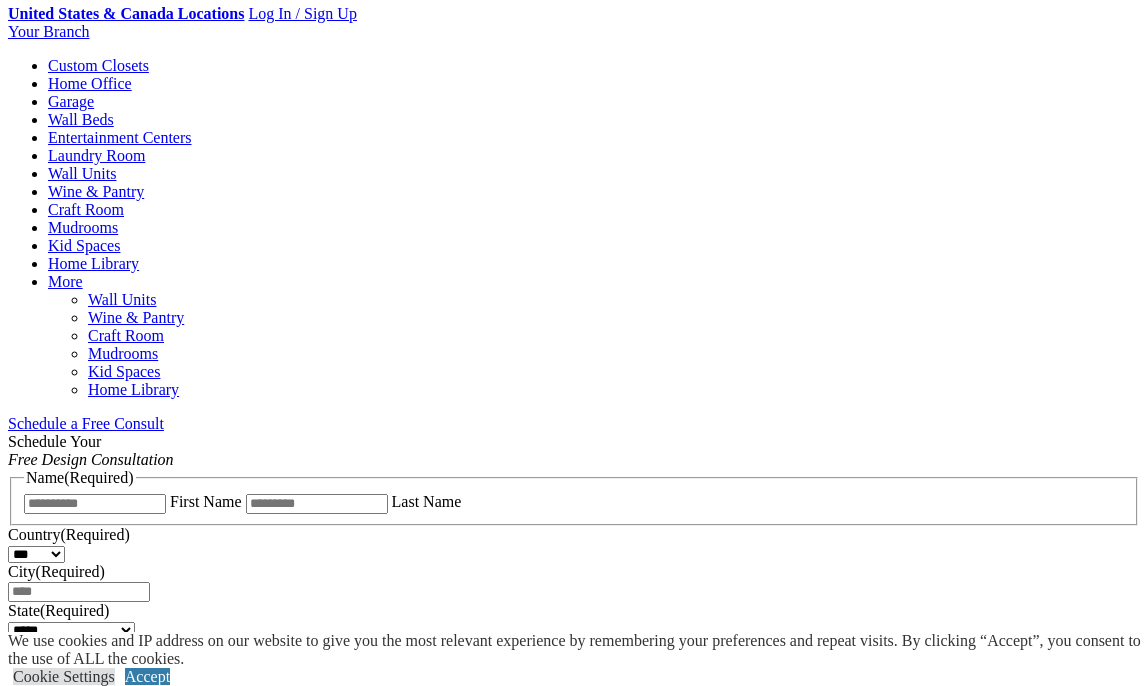 scroll, scrollTop: 0, scrollLeft: 0, axis: both 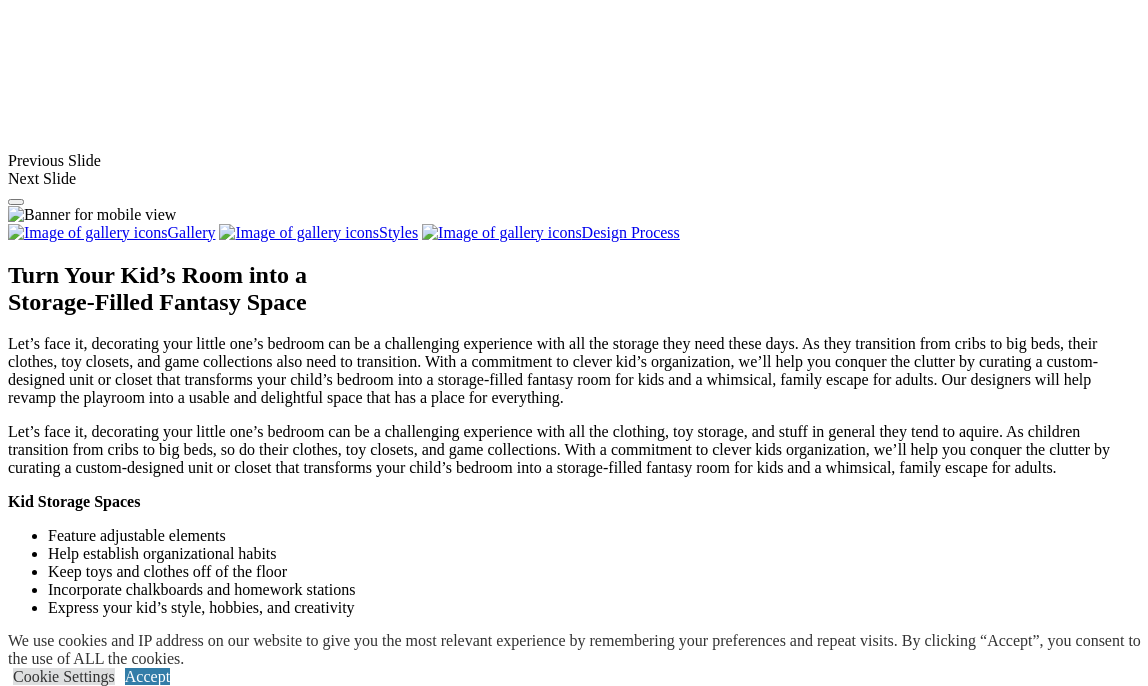 click on "Load More" at bounding box center (44, 2040) 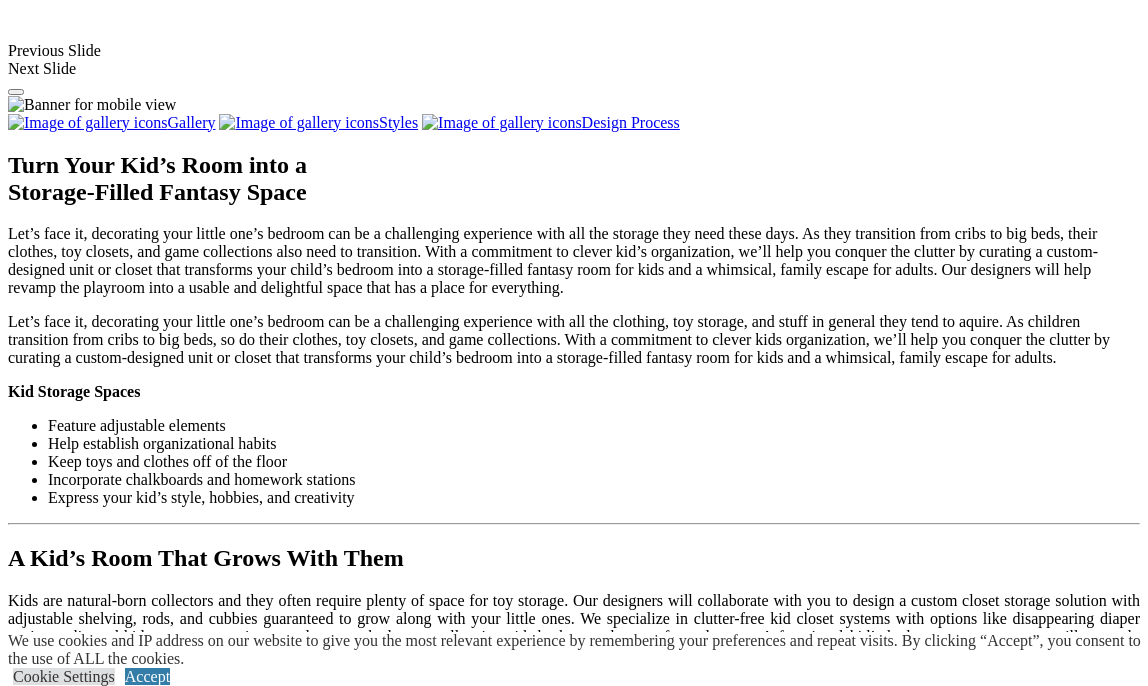 scroll, scrollTop: 2374, scrollLeft: 0, axis: vertical 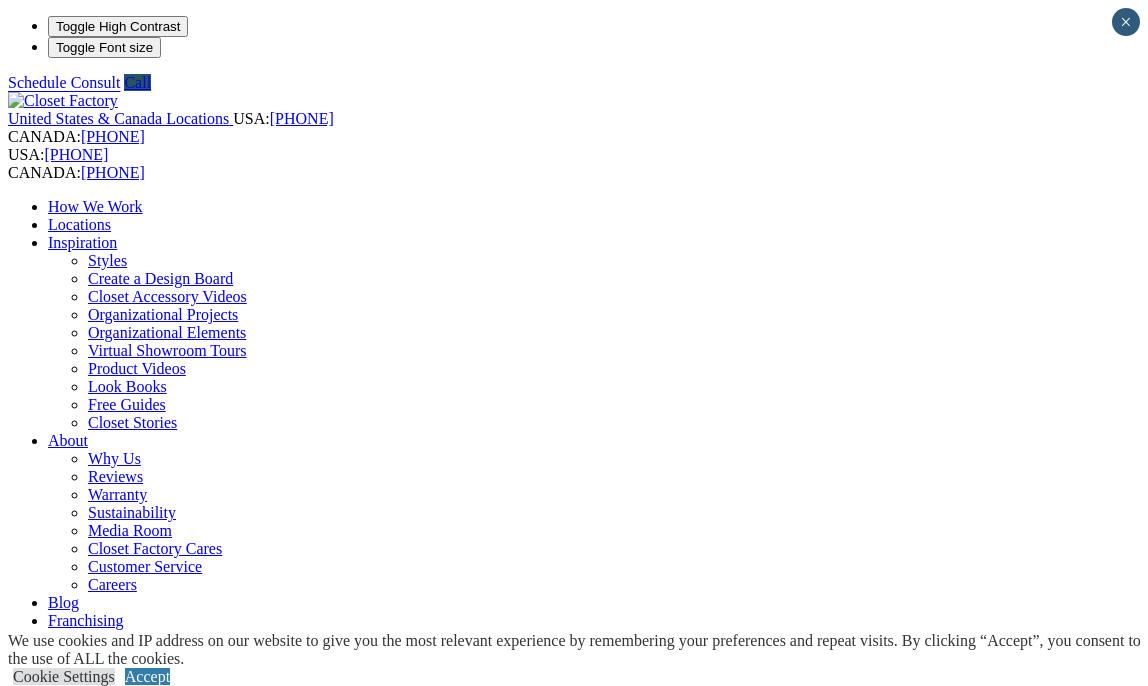 click on "Garage" at bounding box center (71, 886) 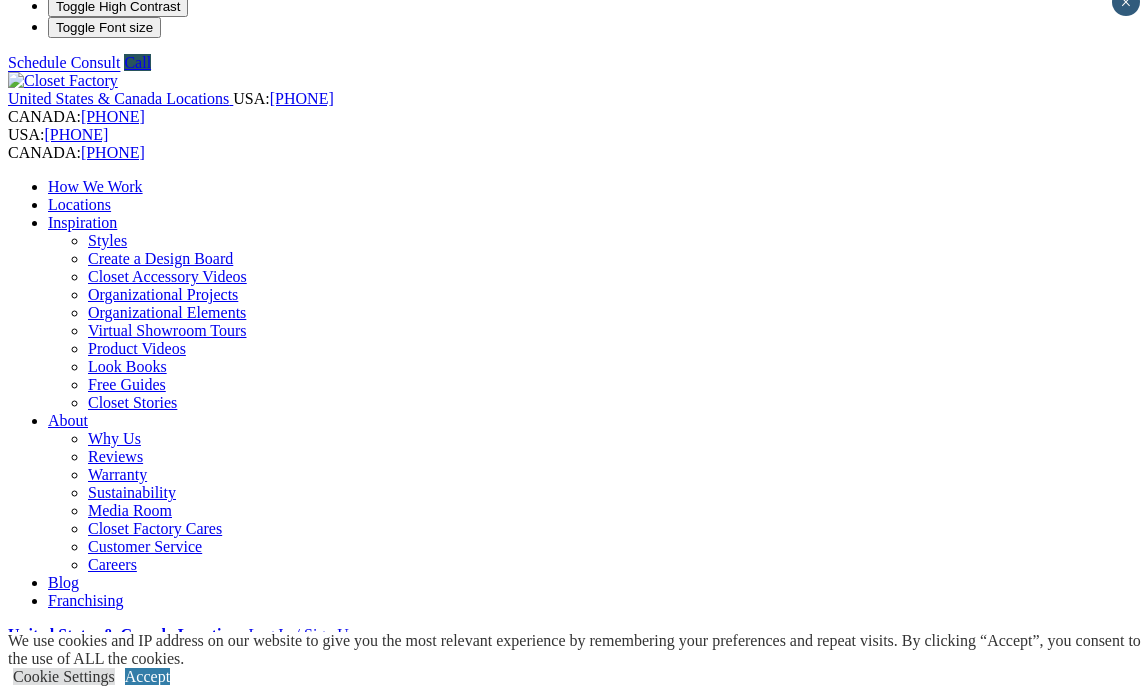 scroll, scrollTop: 23, scrollLeft: 0, axis: vertical 